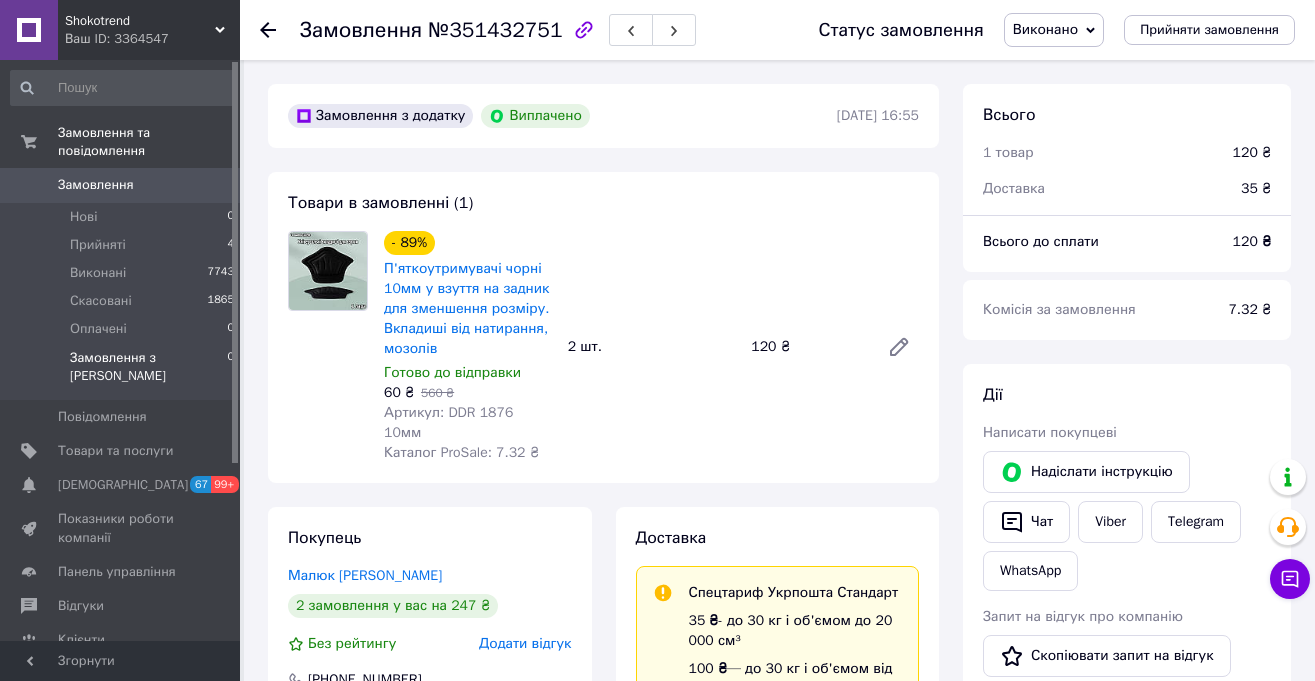 scroll, scrollTop: 26, scrollLeft: 0, axis: vertical 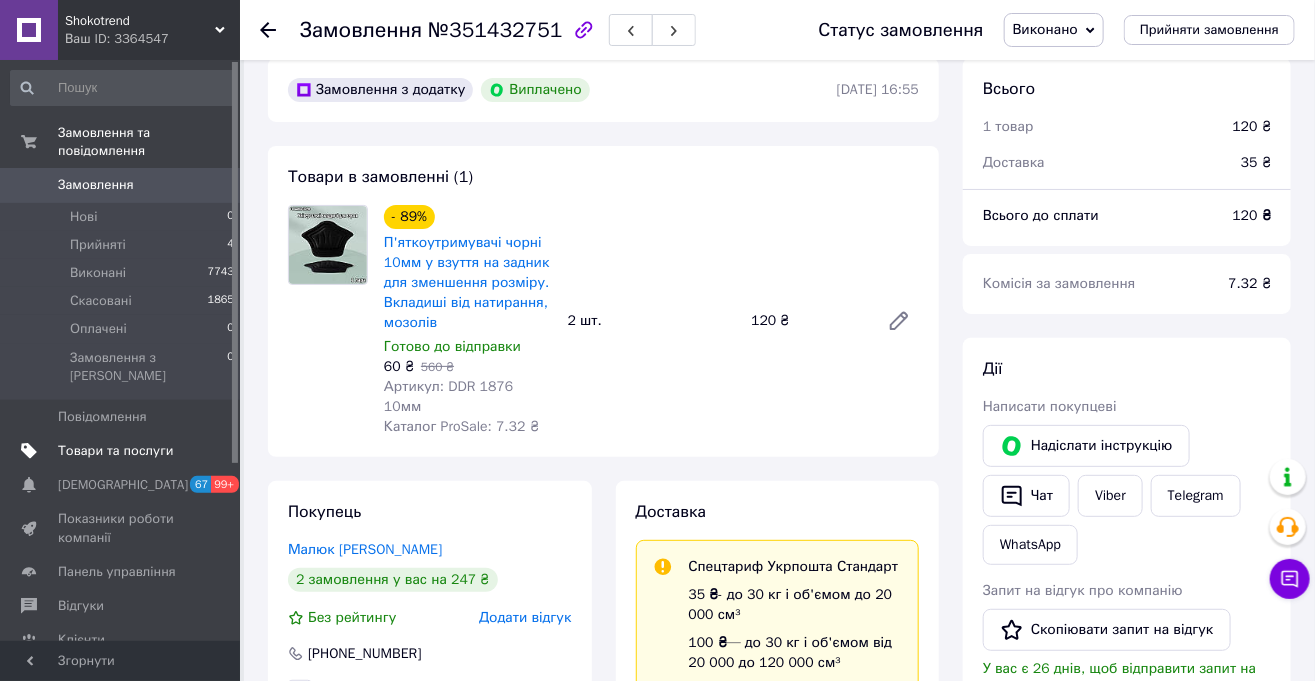 click on "Товари та послуги" at bounding box center [123, 451] 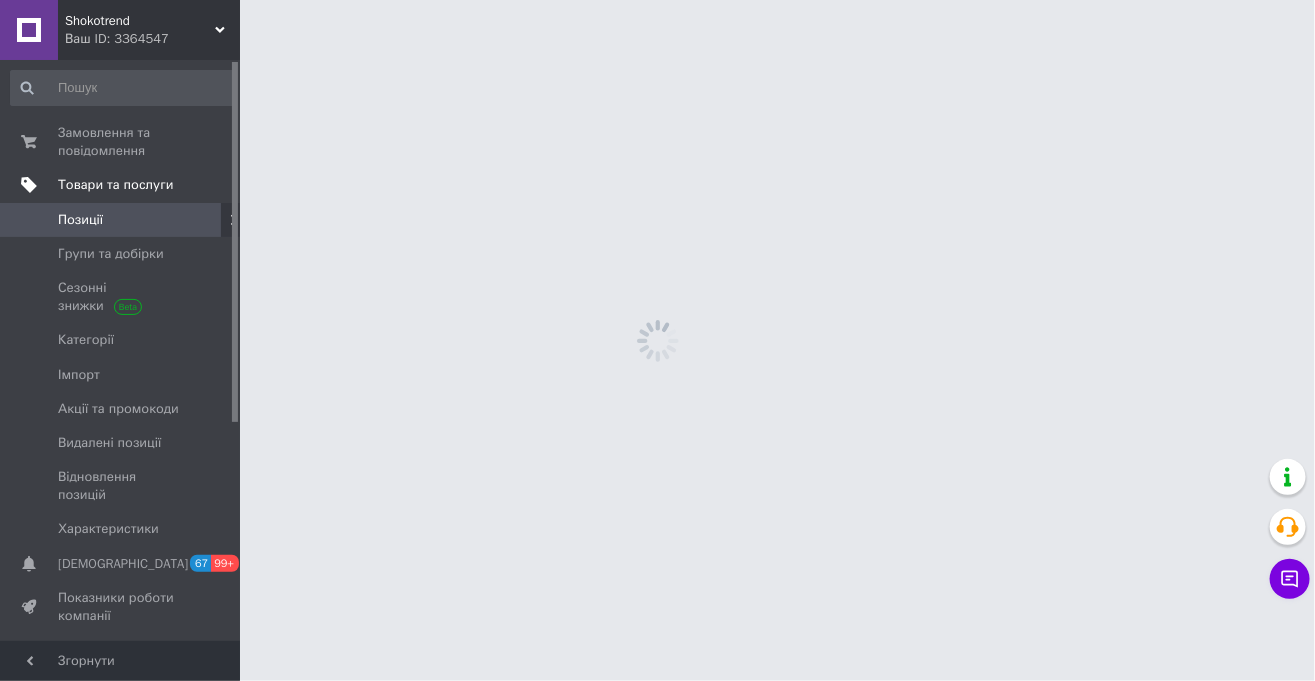 scroll, scrollTop: 0, scrollLeft: 0, axis: both 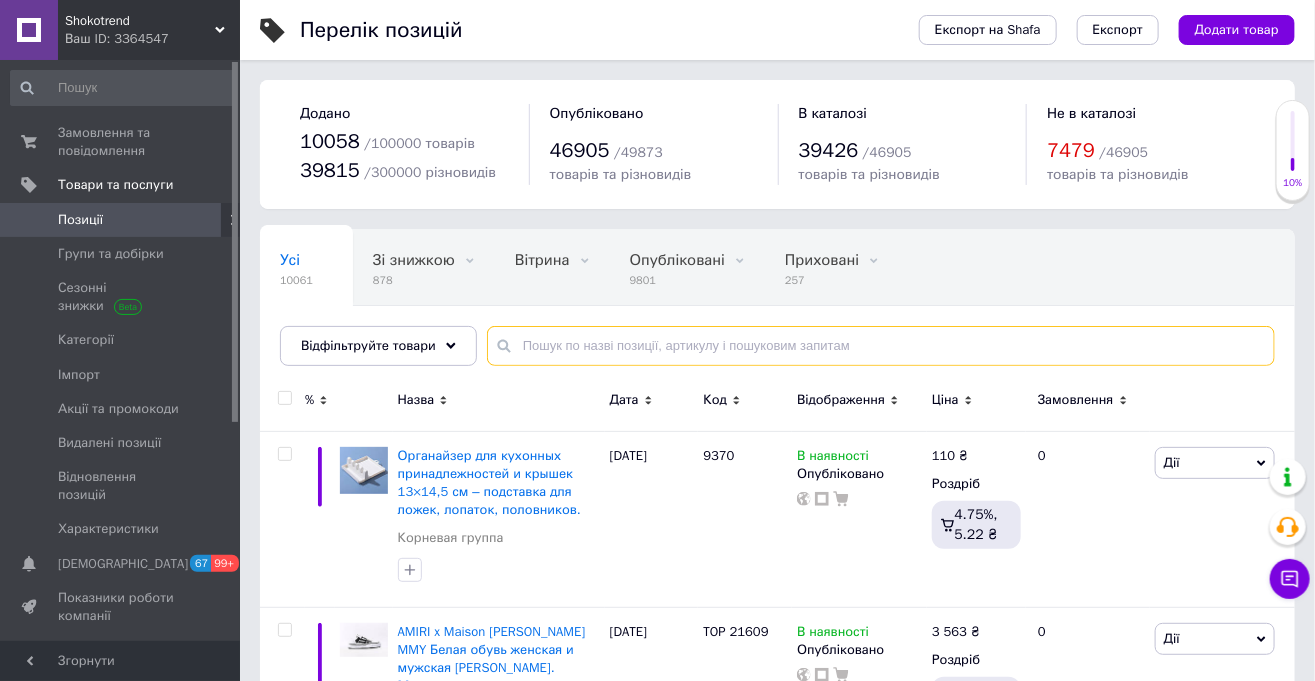 click at bounding box center [881, 346] 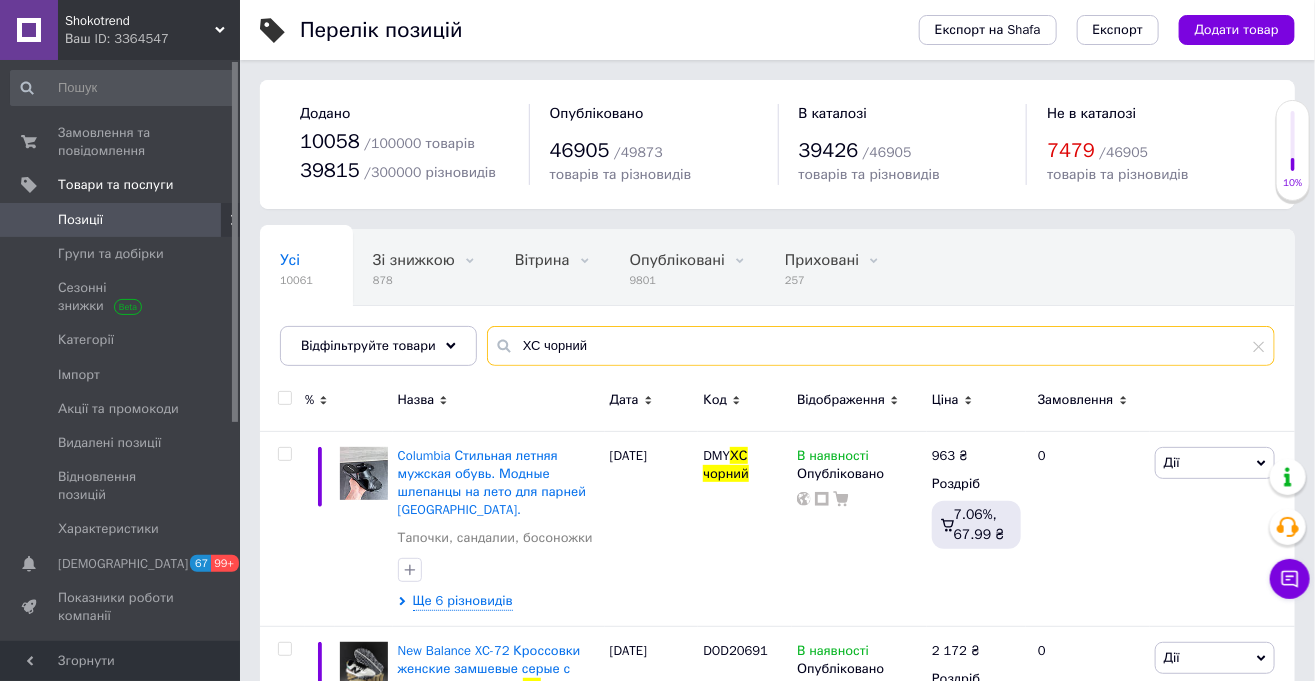 scroll, scrollTop: 129, scrollLeft: 0, axis: vertical 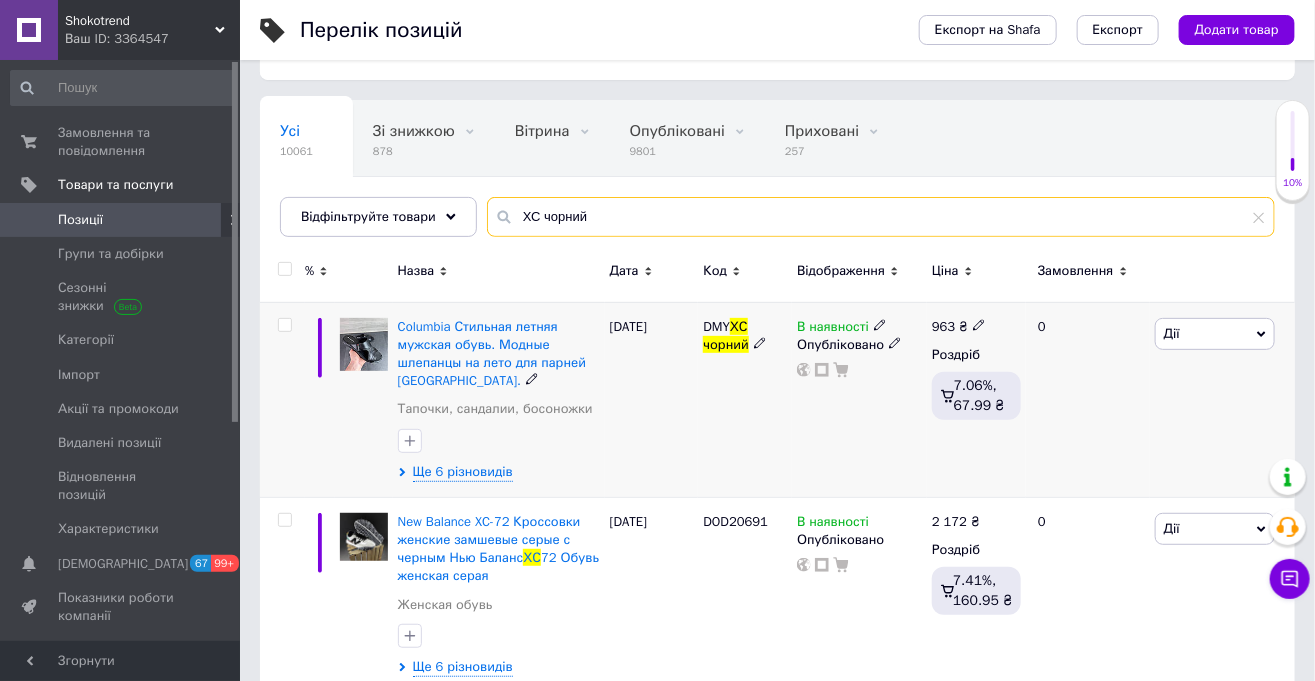 type on "ХС чорний" 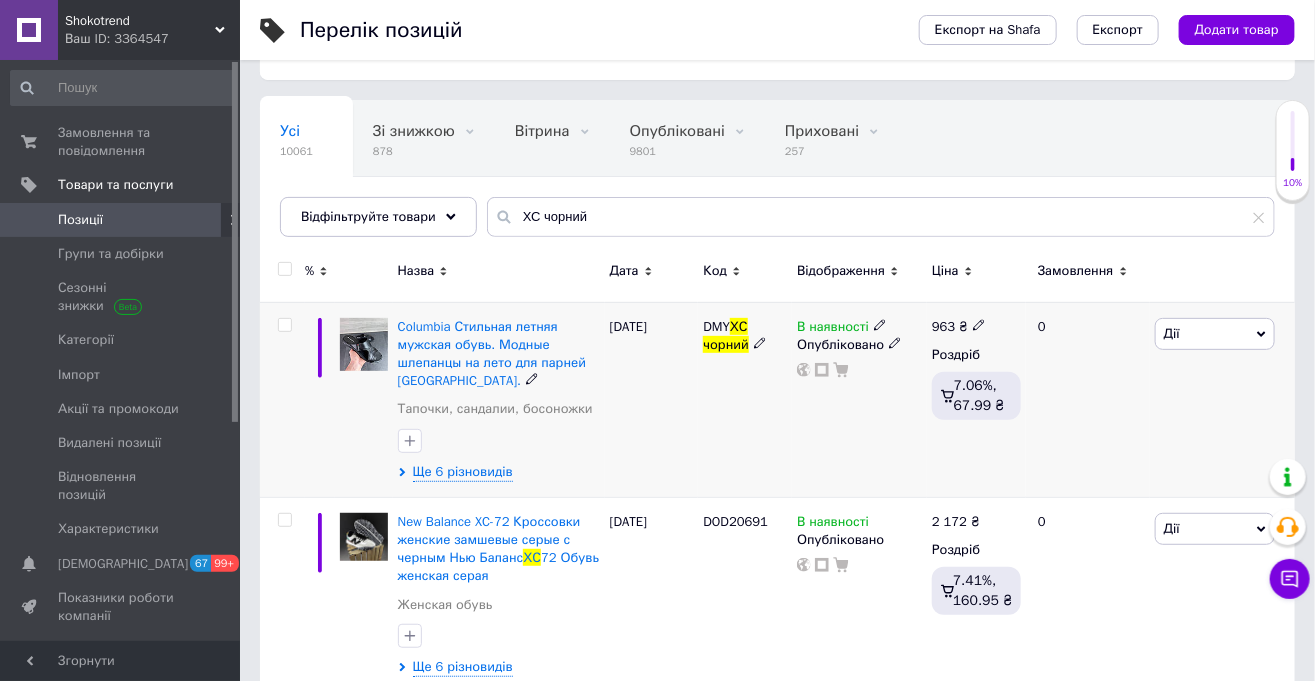 click 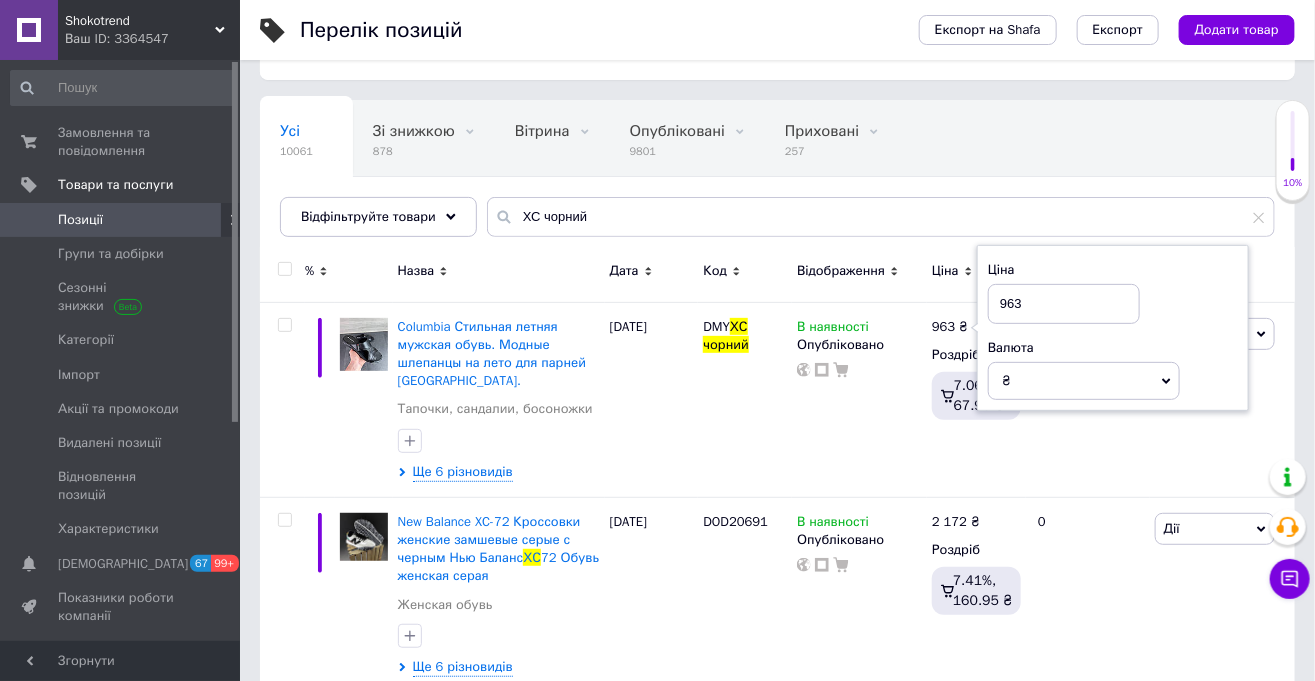 drag, startPoint x: 1033, startPoint y: 302, endPoint x: 988, endPoint y: 291, distance: 46.32494 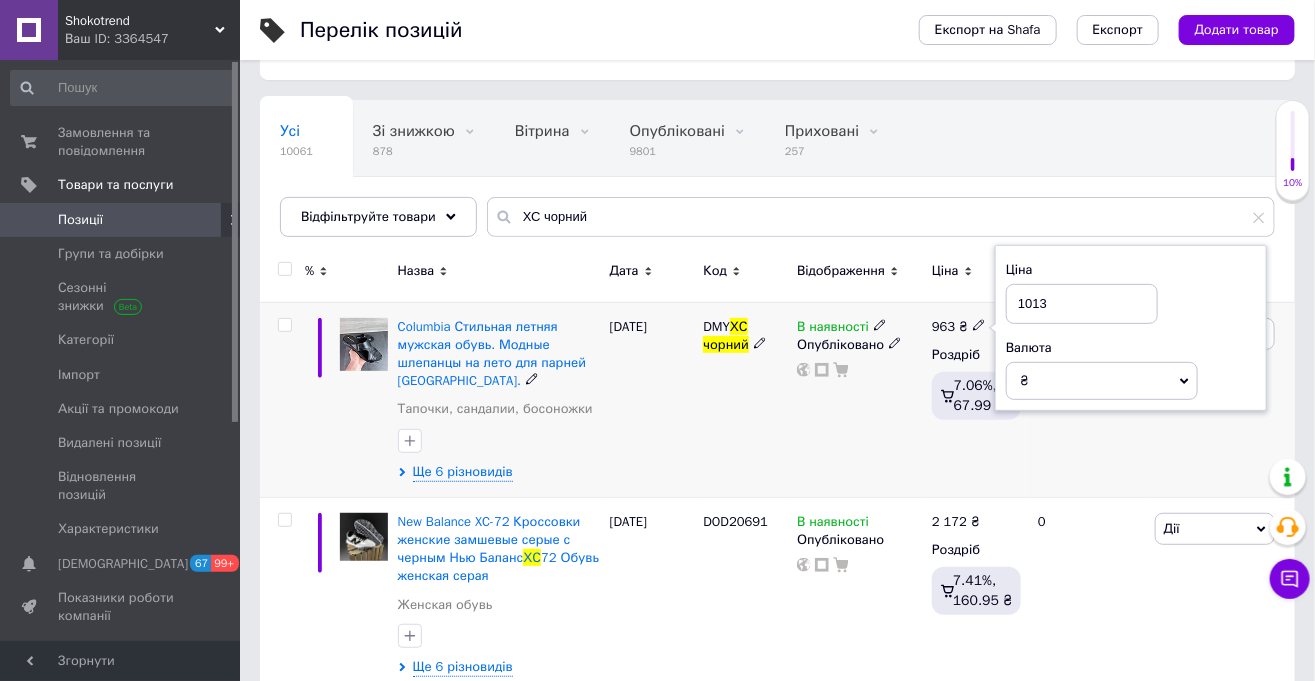 click on "1013" at bounding box center [1082, 304] 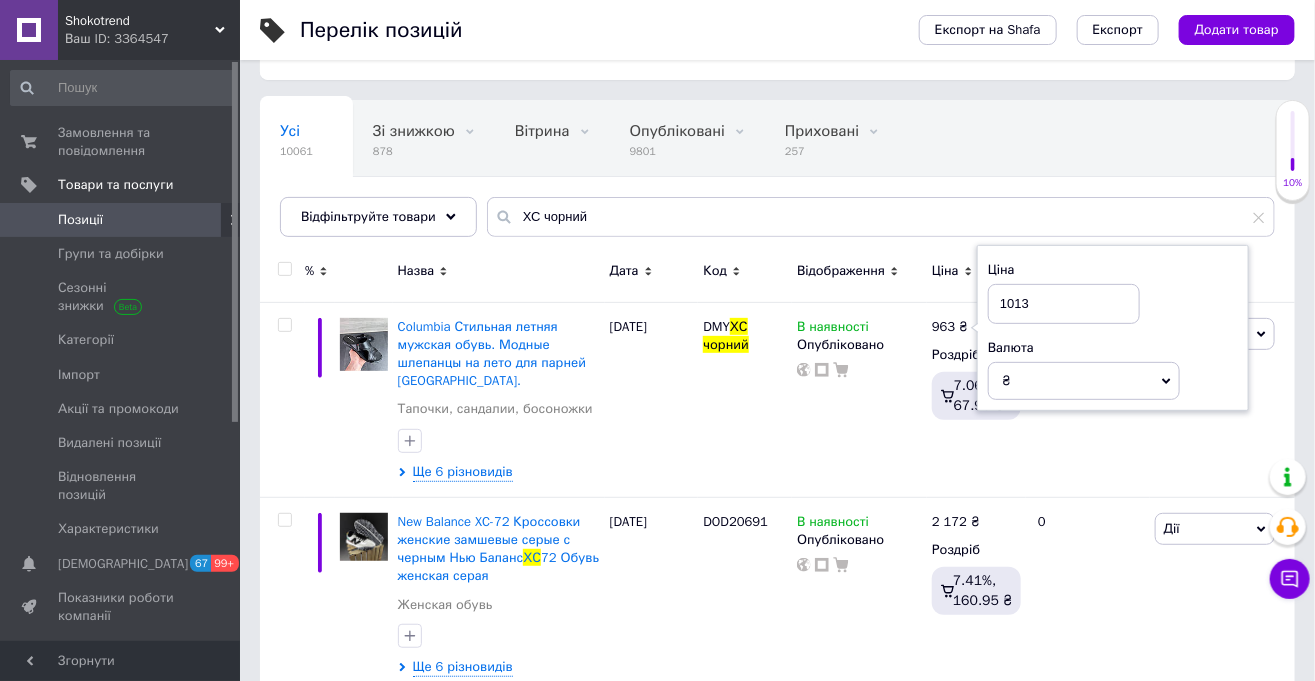 type on "1013" 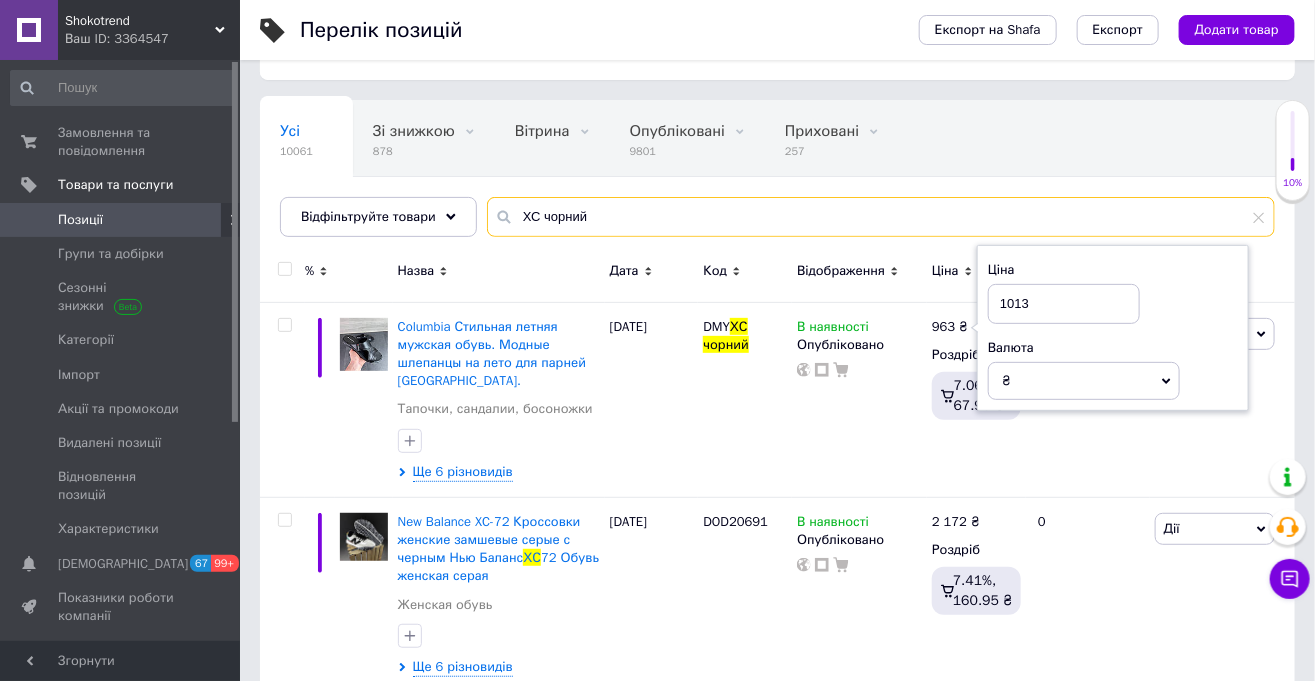 click on "ХС чорний" at bounding box center (881, 217) 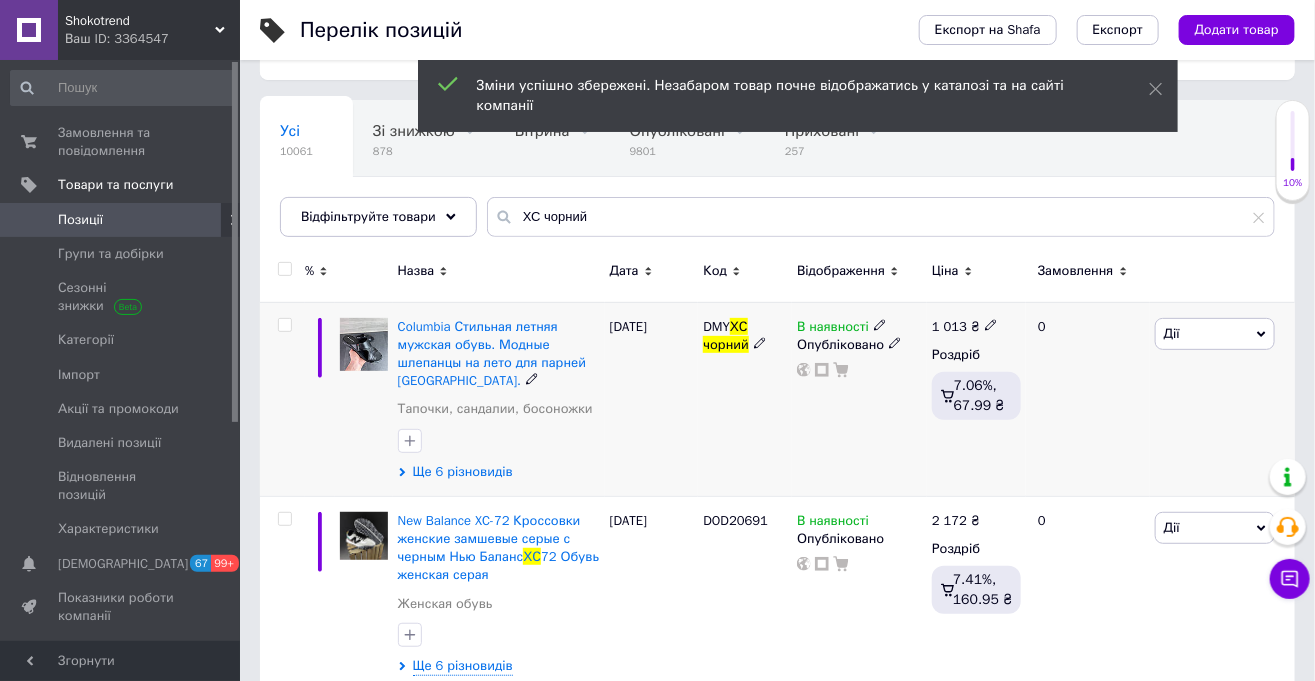 click on "Ще 6 різновидів" at bounding box center [463, 472] 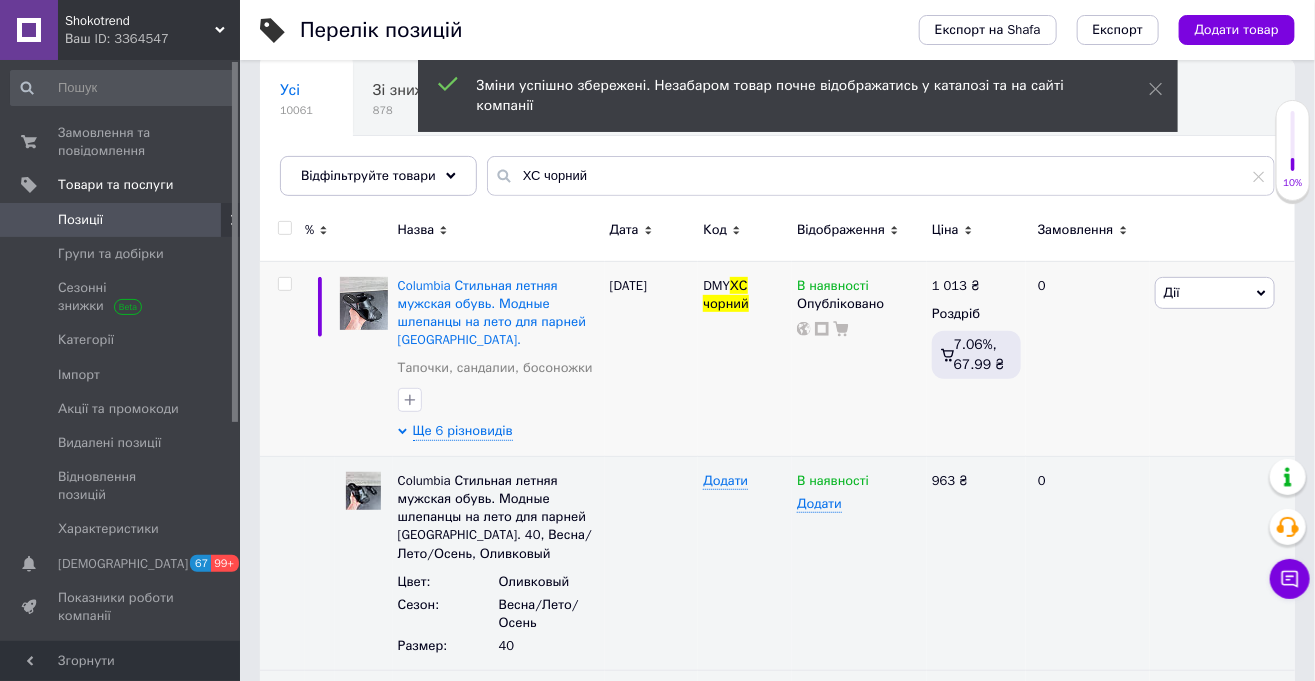 scroll, scrollTop: 255, scrollLeft: 0, axis: vertical 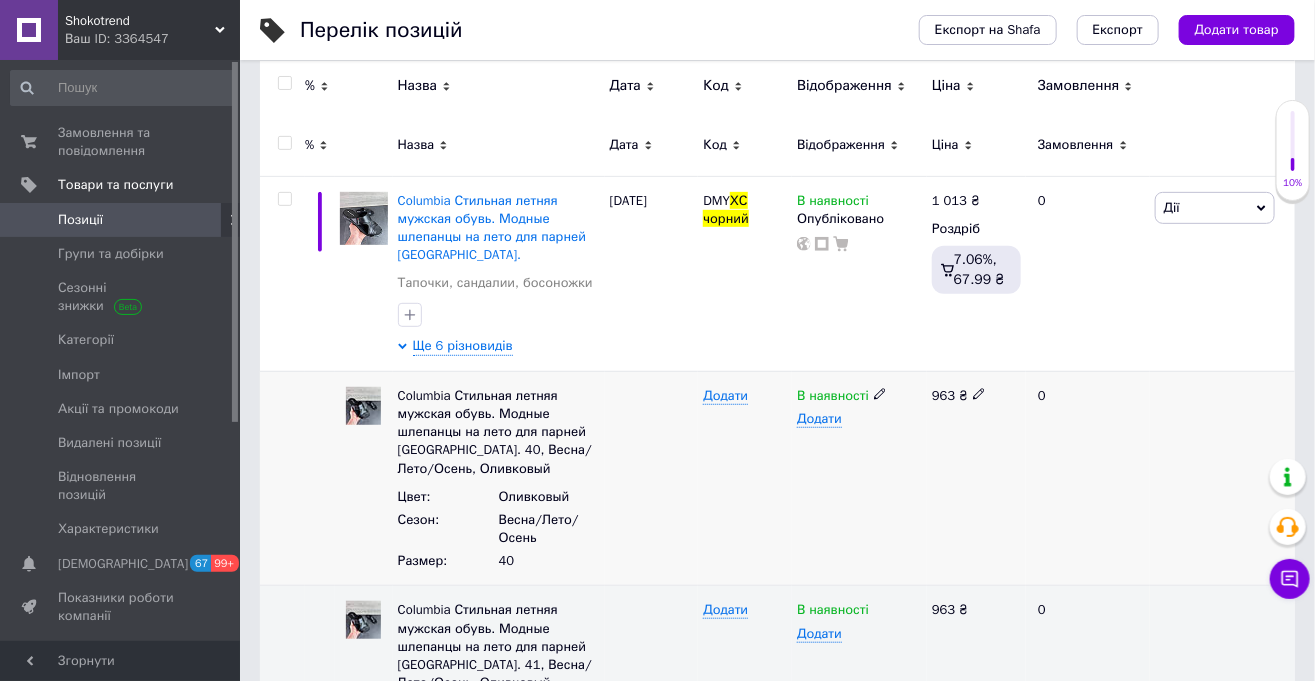 click 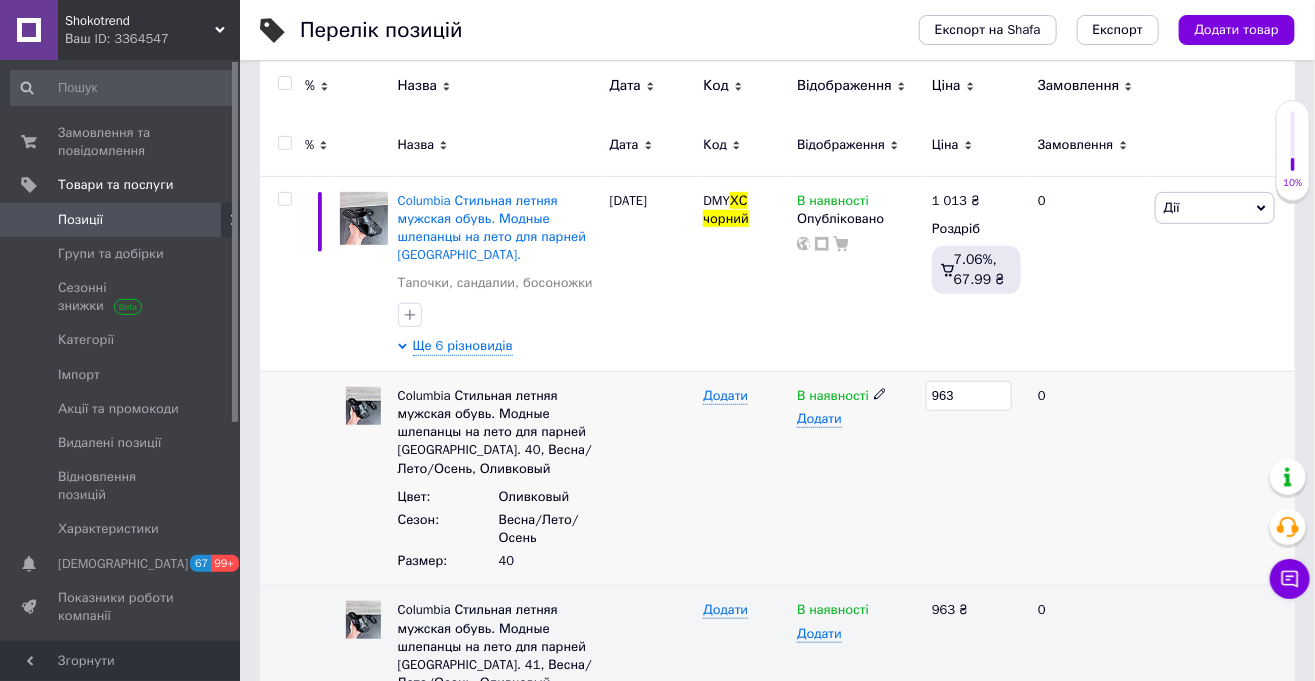 drag, startPoint x: 966, startPoint y: 396, endPoint x: 908, endPoint y: 386, distance: 58.855755 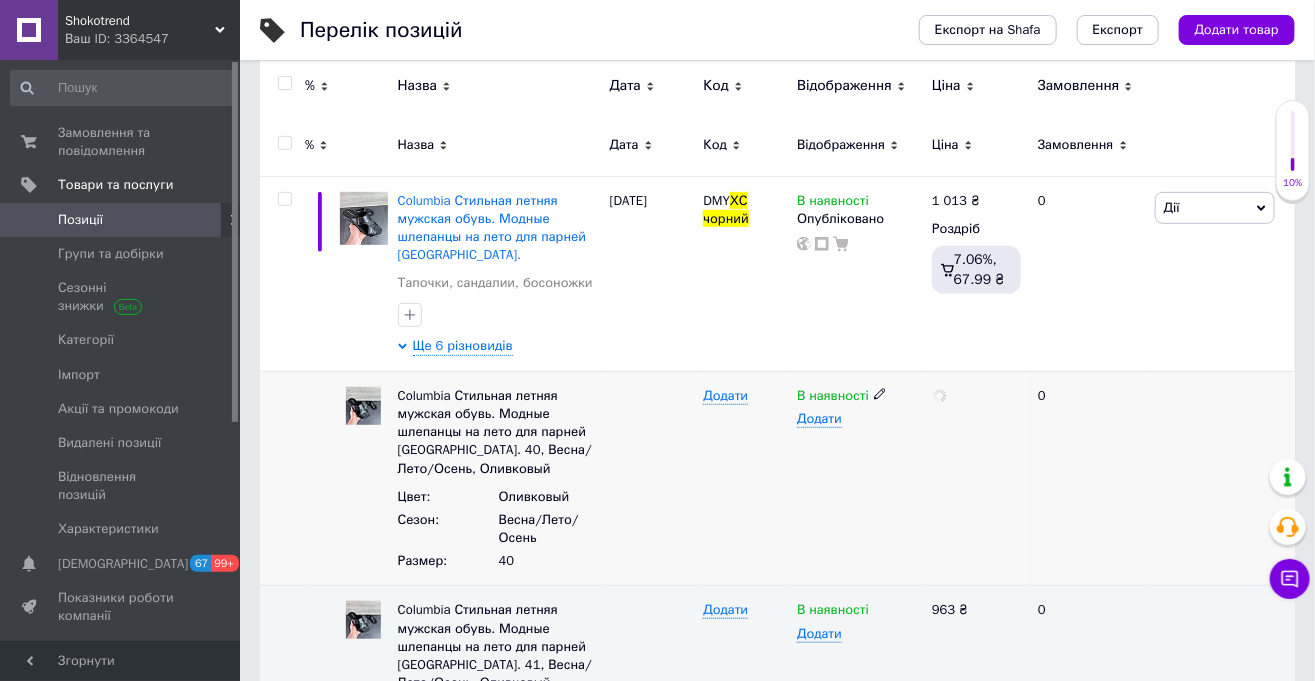 click at bounding box center (976, 478) 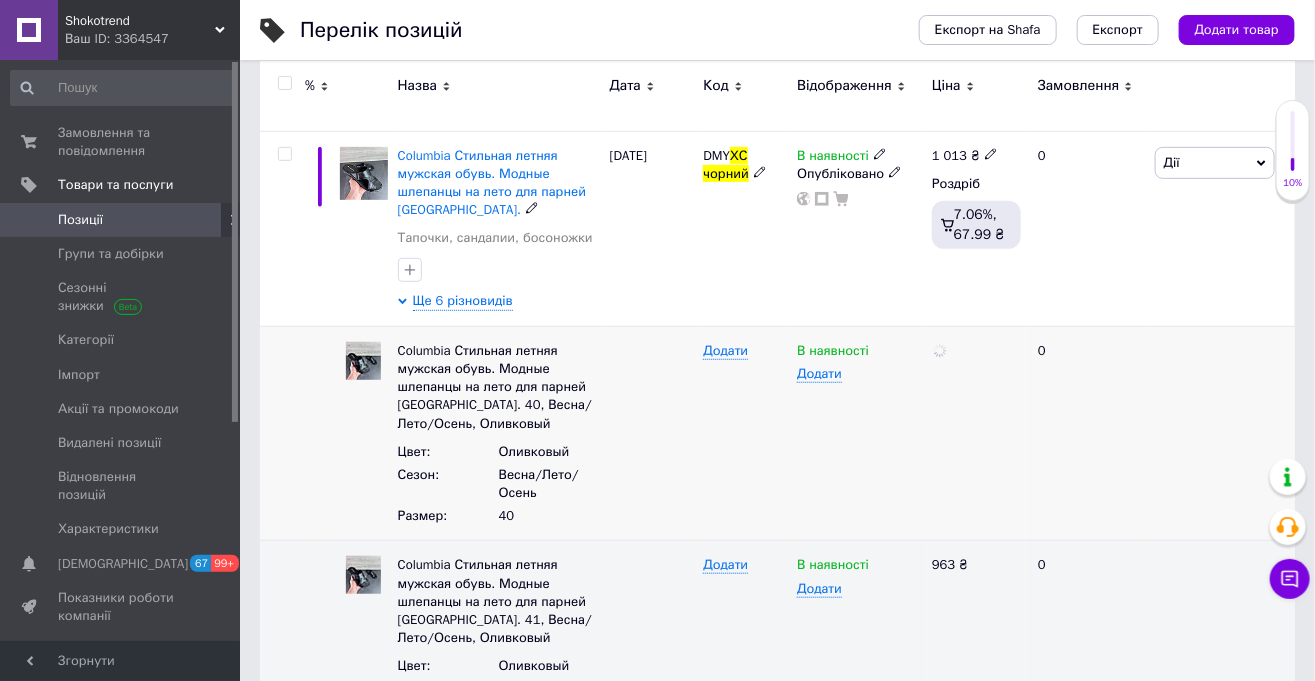 scroll, scrollTop: 322, scrollLeft: 0, axis: vertical 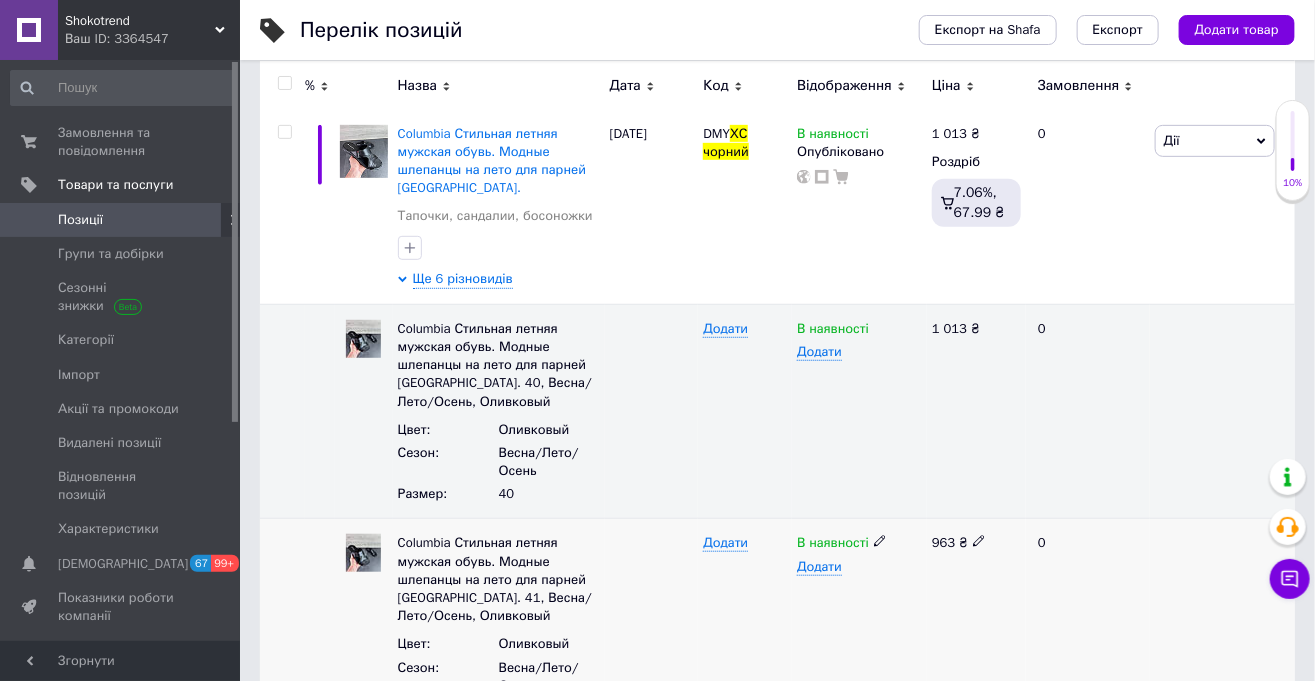 click 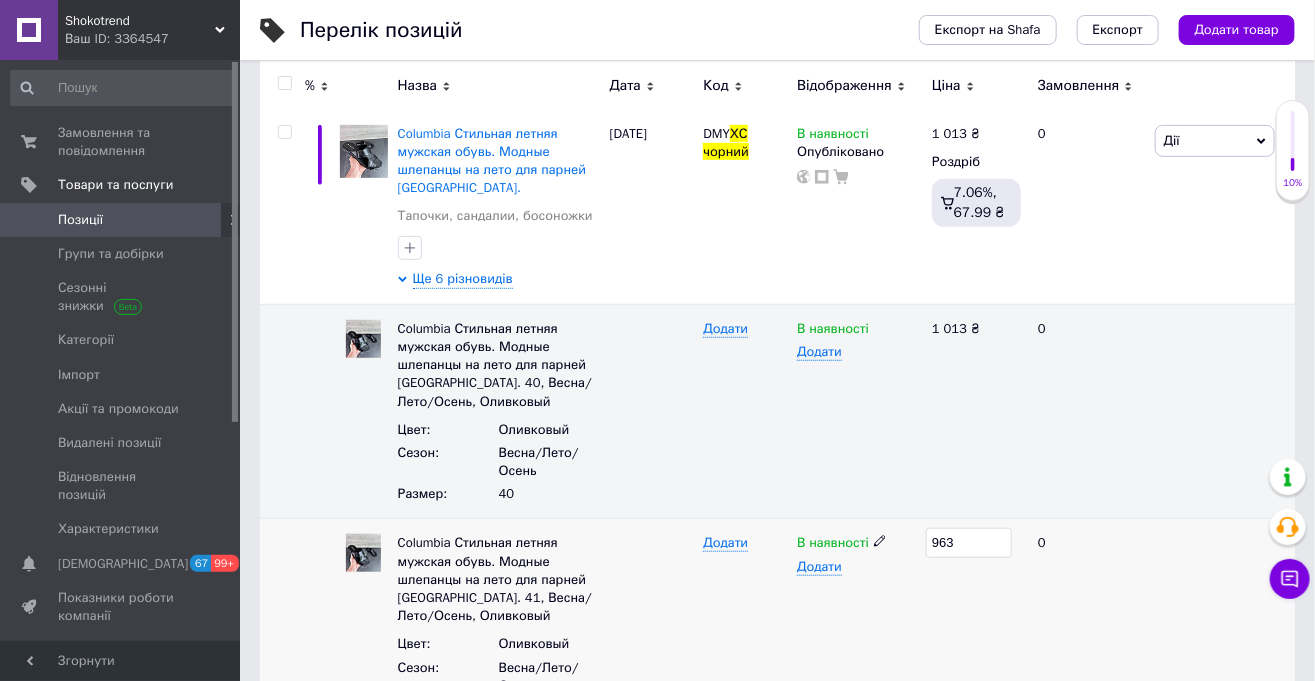 drag, startPoint x: 982, startPoint y: 538, endPoint x: 922, endPoint y: 537, distance: 60.00833 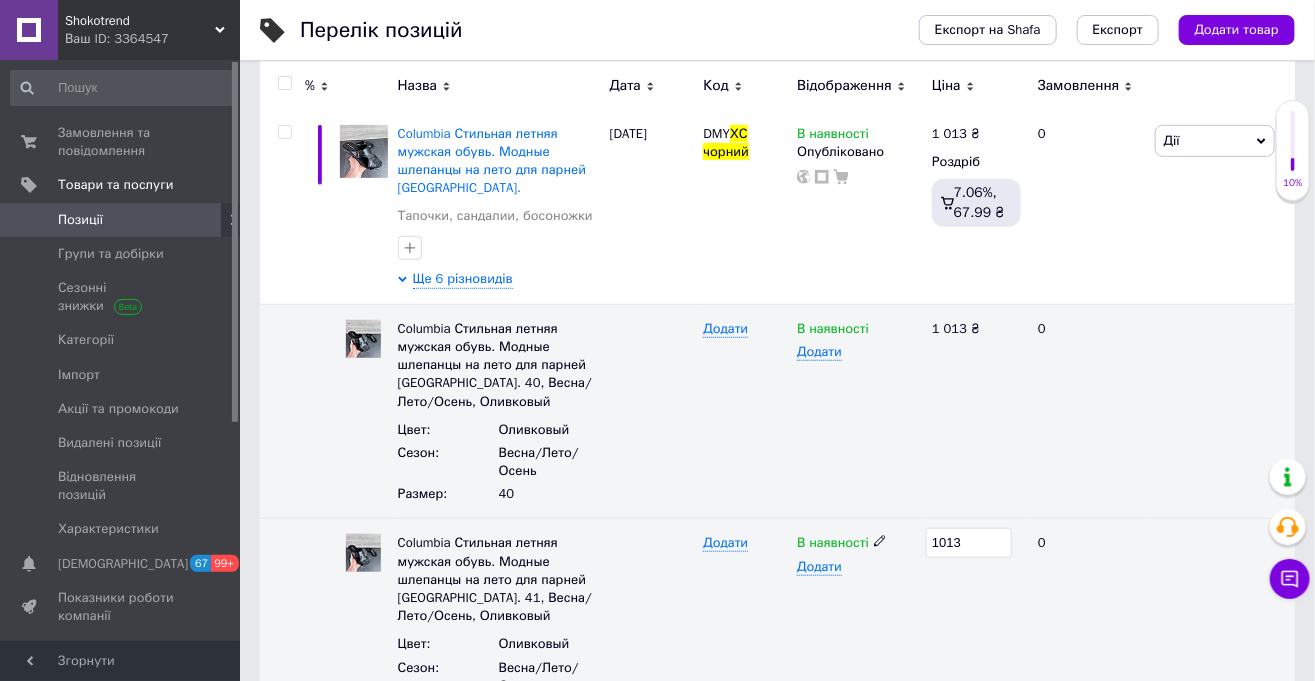 click on "1013" at bounding box center (976, 626) 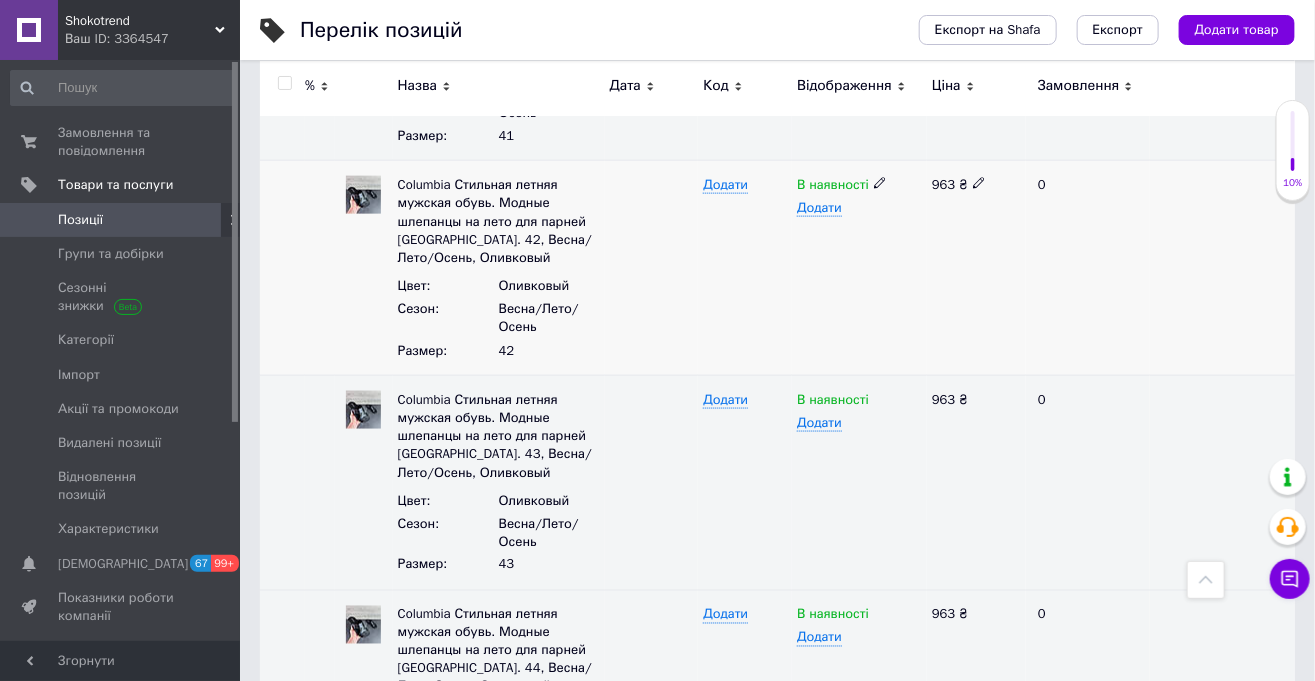 scroll, scrollTop: 896, scrollLeft: 0, axis: vertical 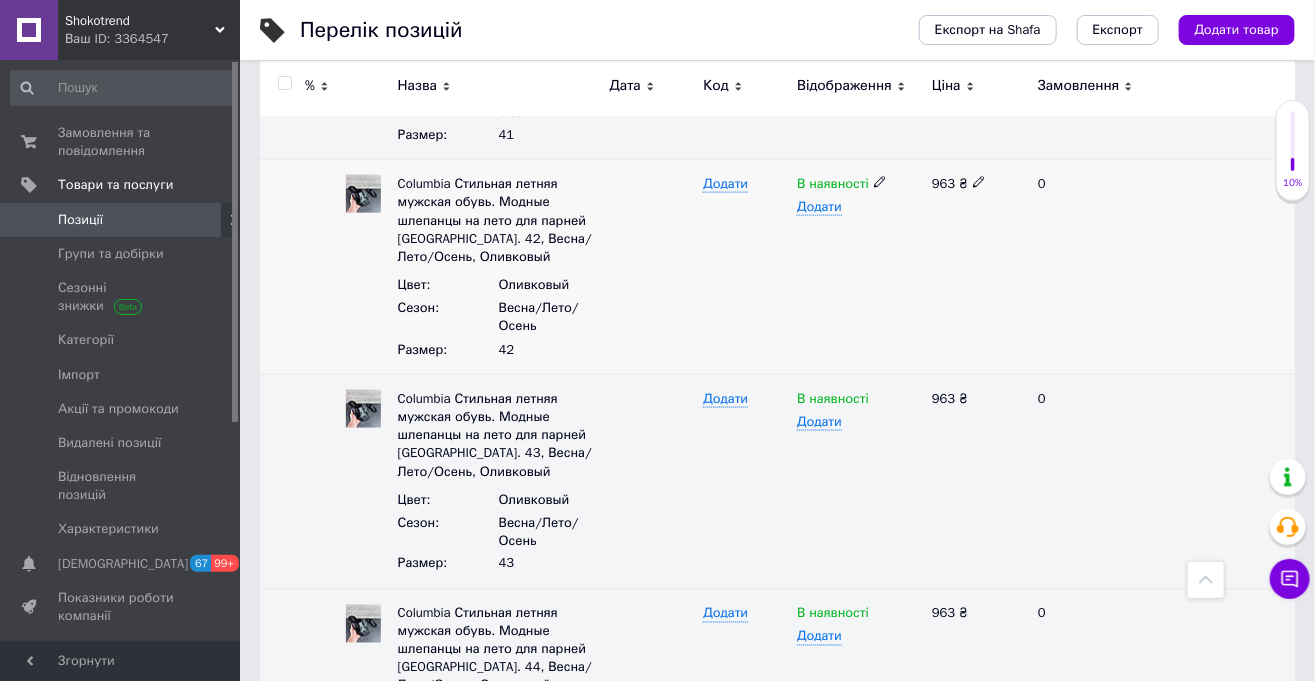click 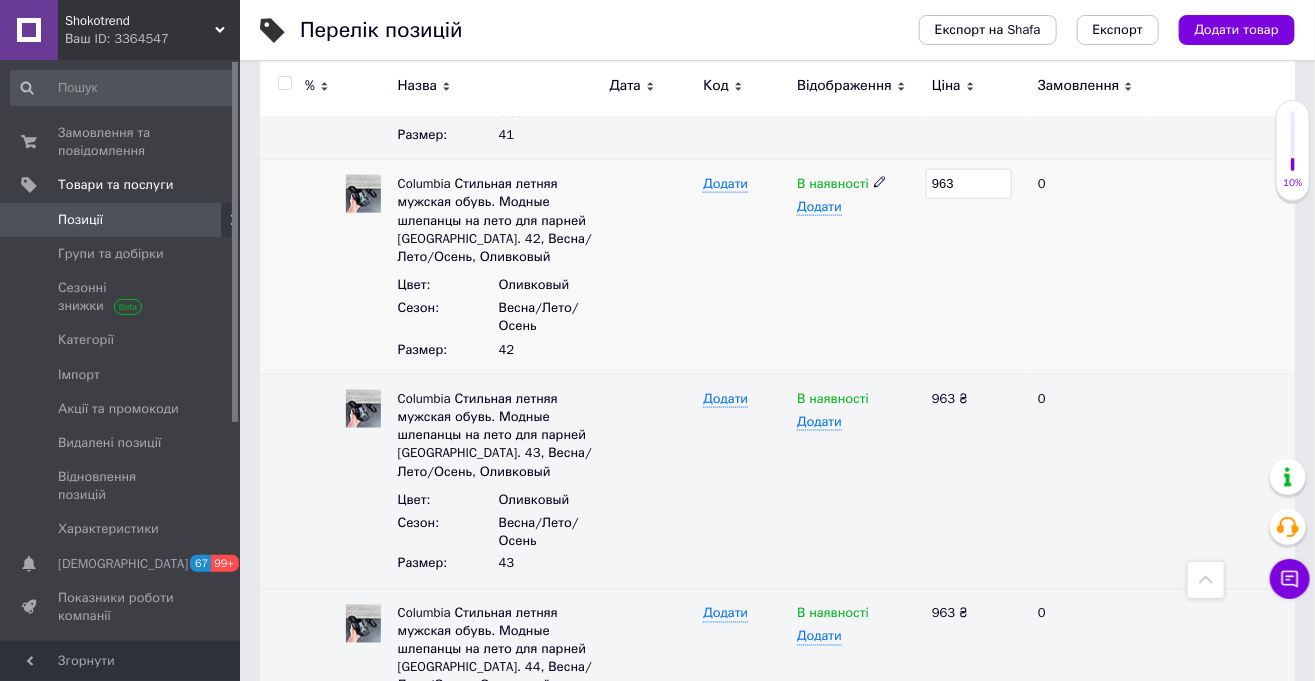 drag, startPoint x: 982, startPoint y: 180, endPoint x: 880, endPoint y: 158, distance: 104.34558 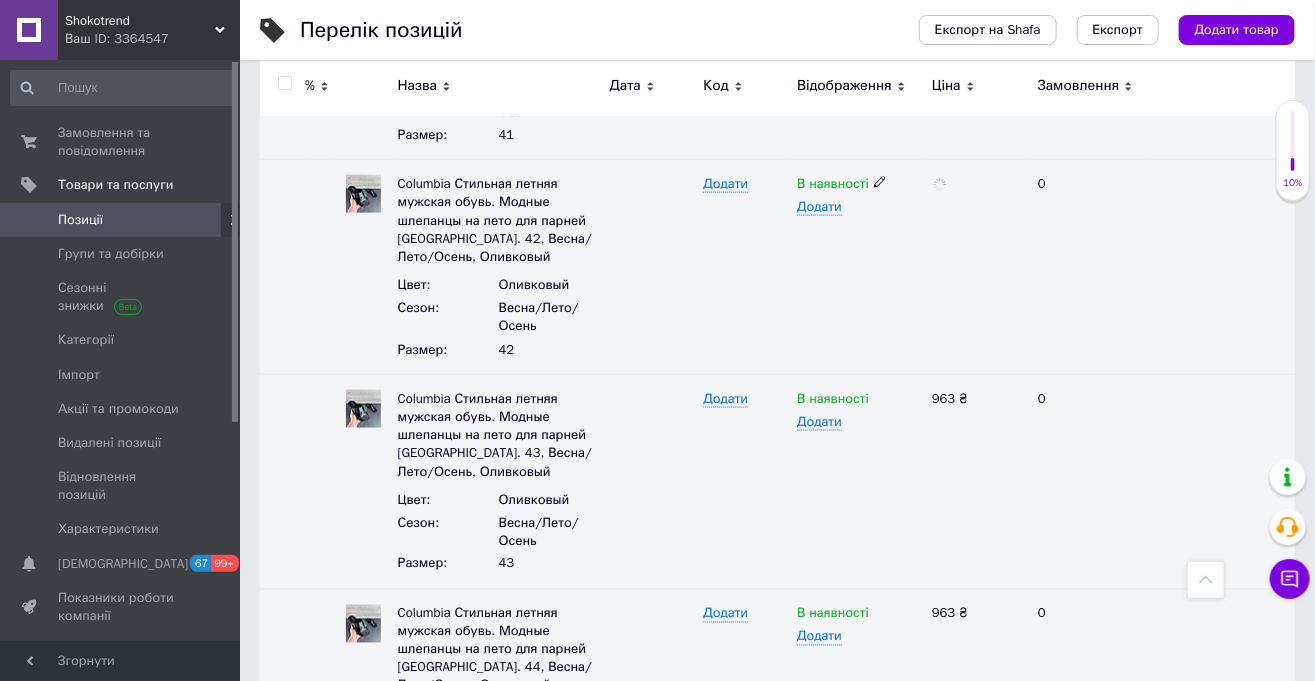 click at bounding box center (976, 267) 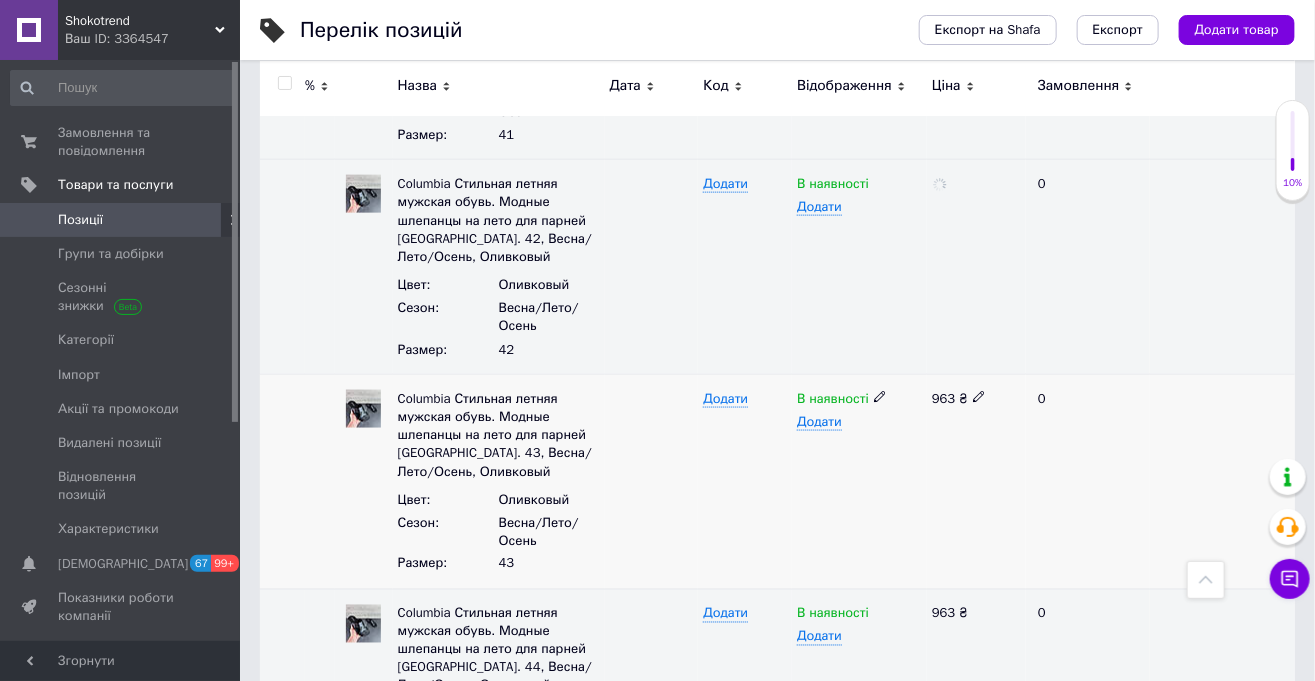 click 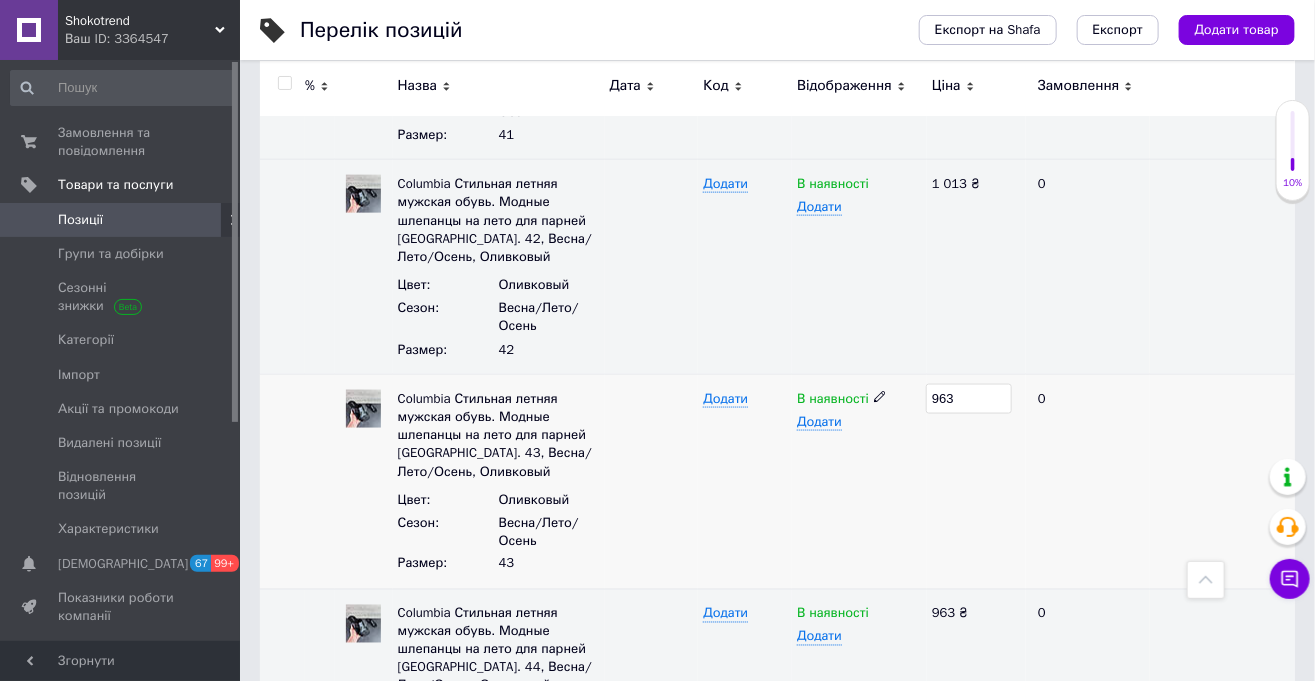 drag, startPoint x: 986, startPoint y: 377, endPoint x: 899, endPoint y: 390, distance: 87.965904 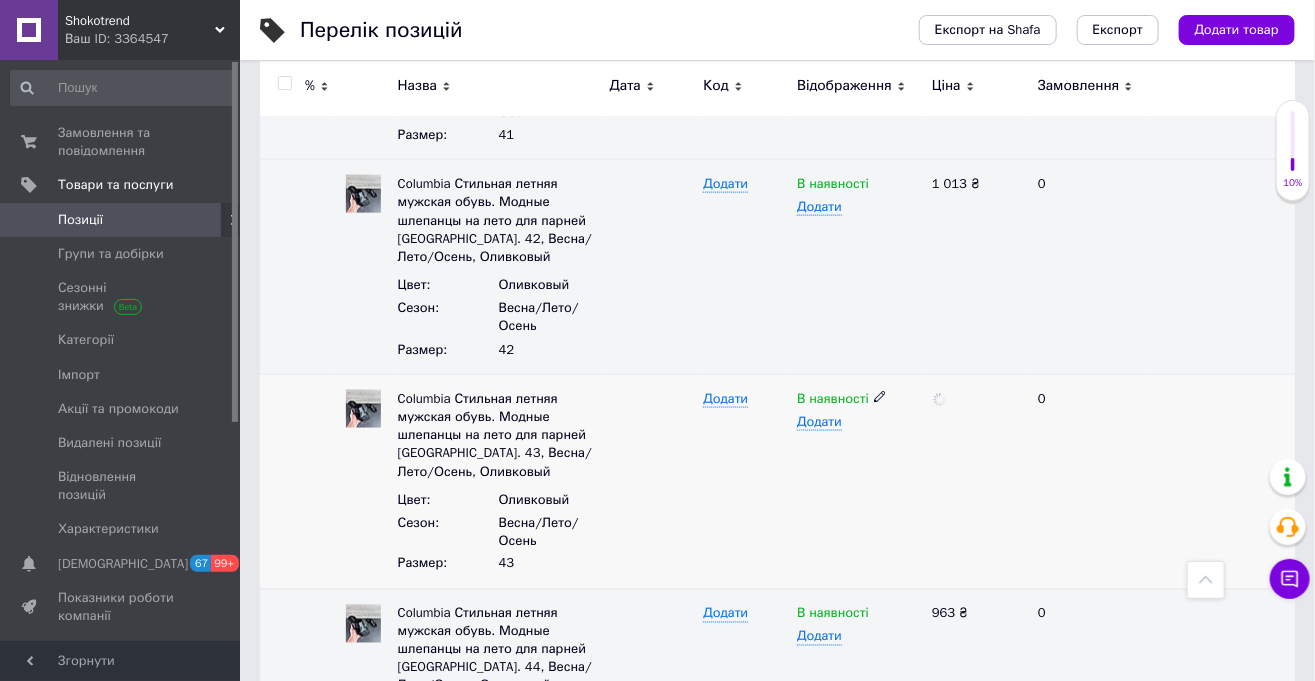 click at bounding box center (976, 481) 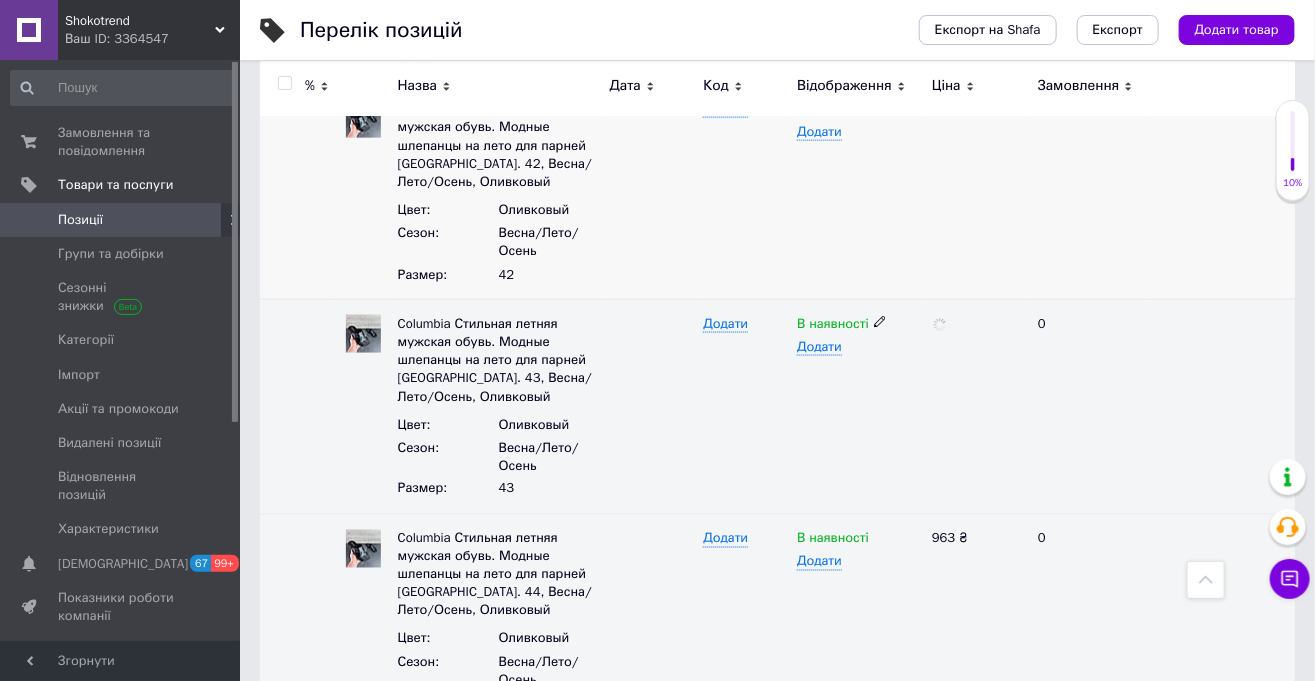 scroll, scrollTop: 1064, scrollLeft: 0, axis: vertical 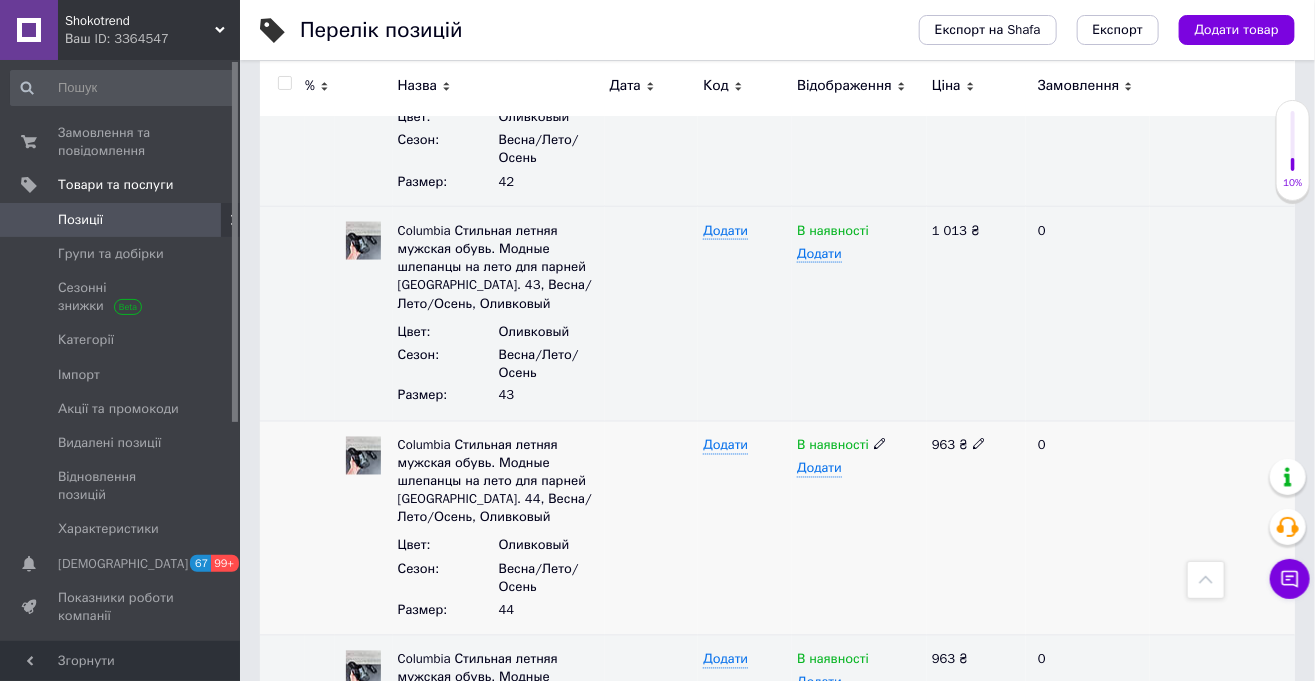 click 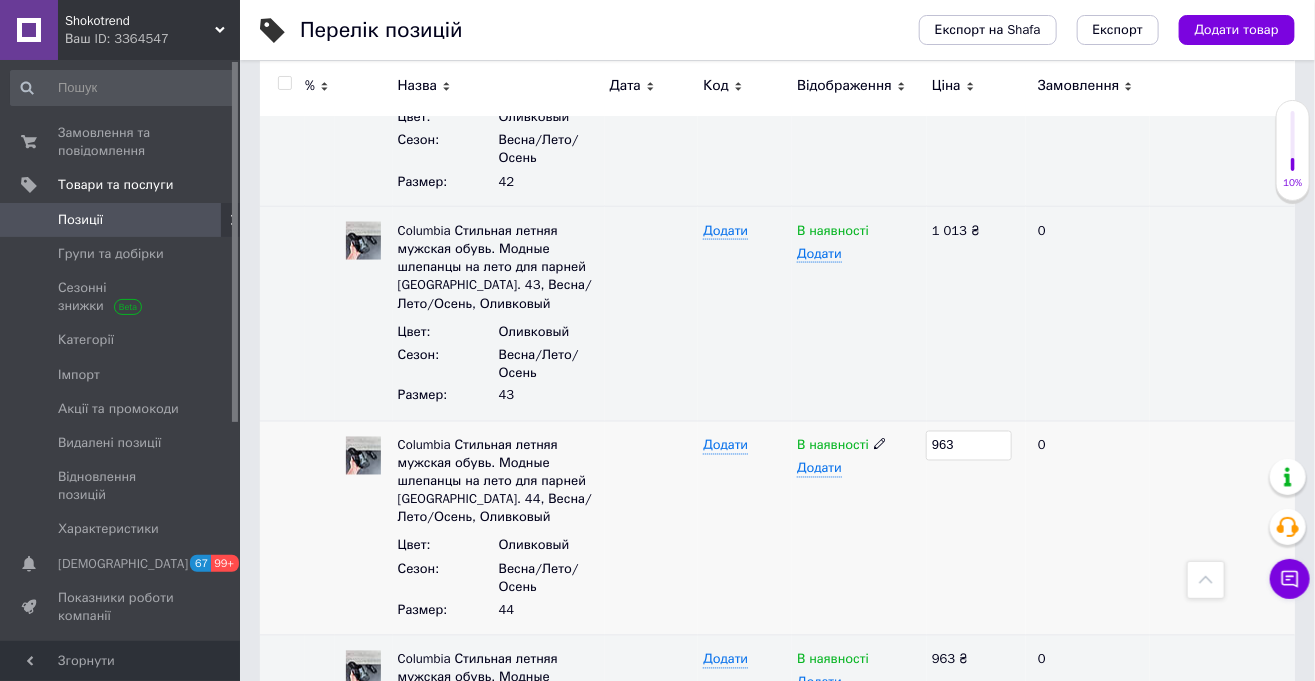 drag, startPoint x: 914, startPoint y: 442, endPoint x: 891, endPoint y: 437, distance: 23.537205 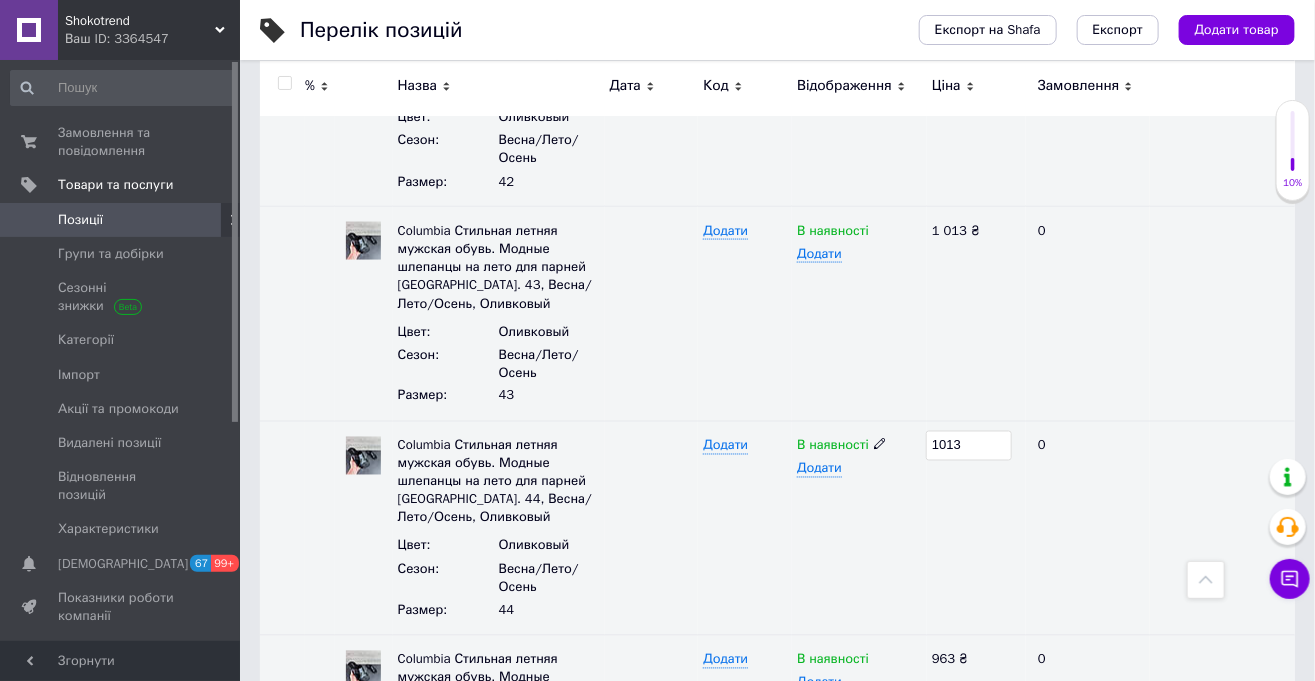 click on "1013" at bounding box center (976, 528) 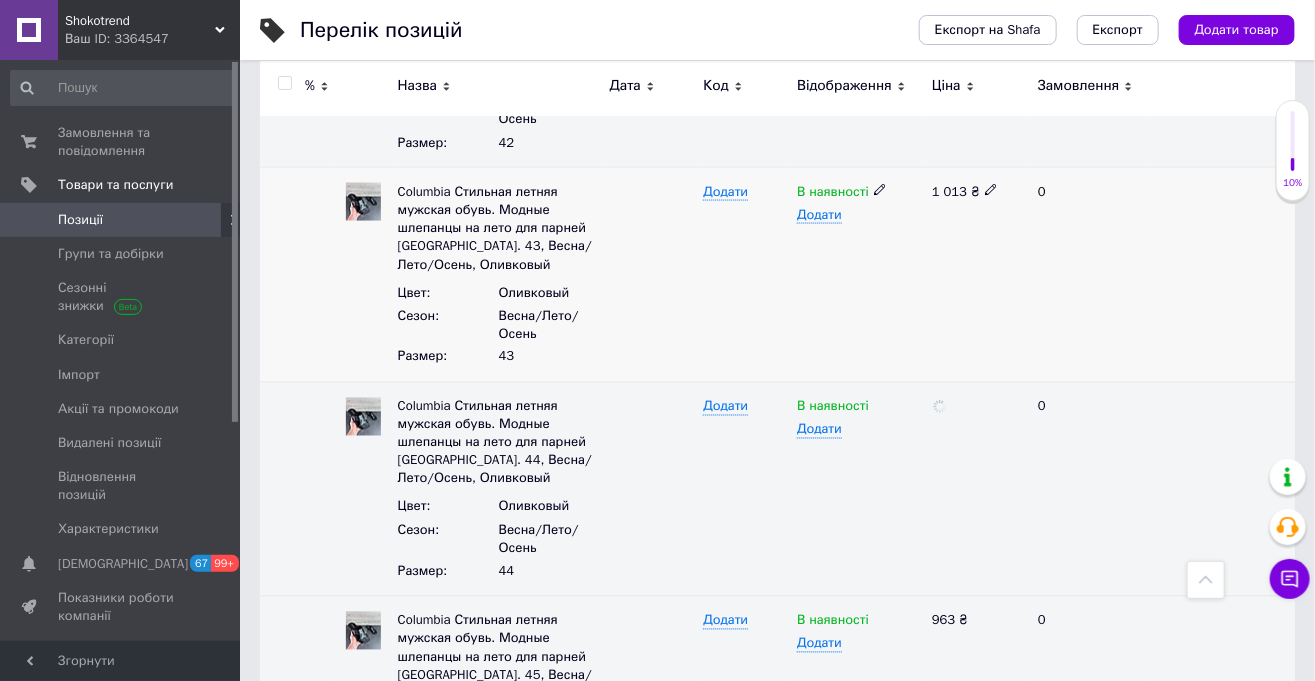 scroll, scrollTop: 1224, scrollLeft: 0, axis: vertical 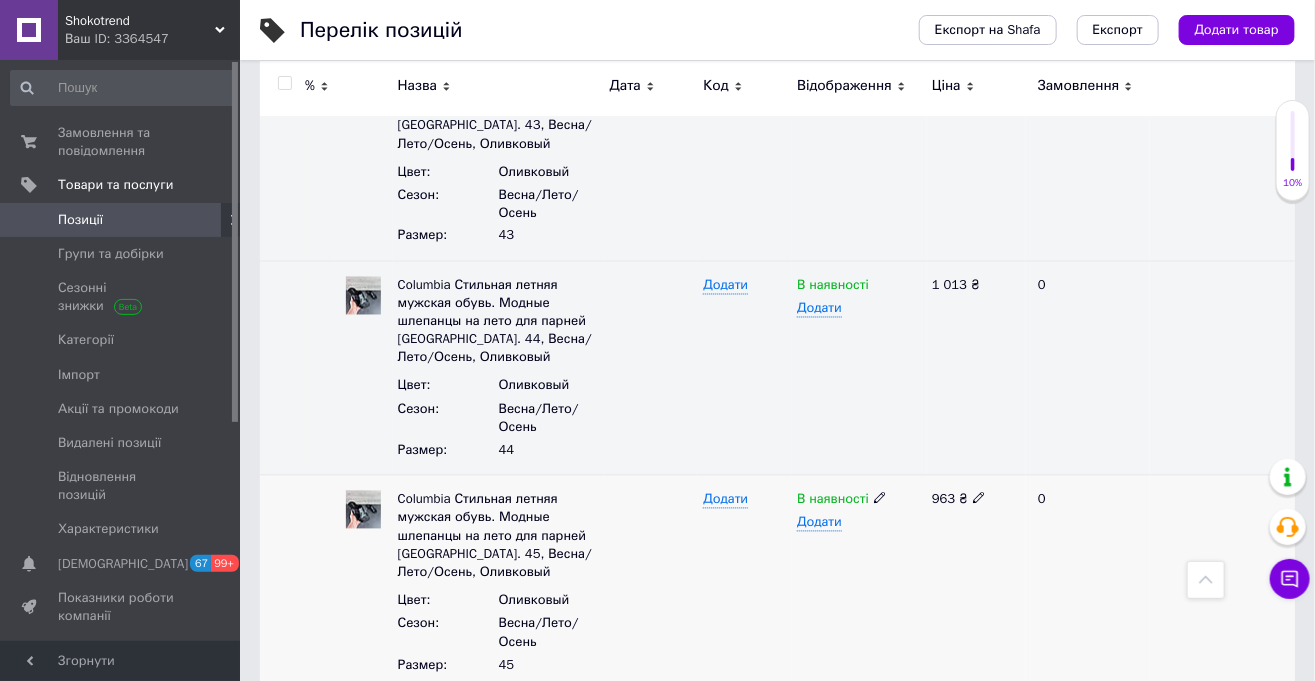 click 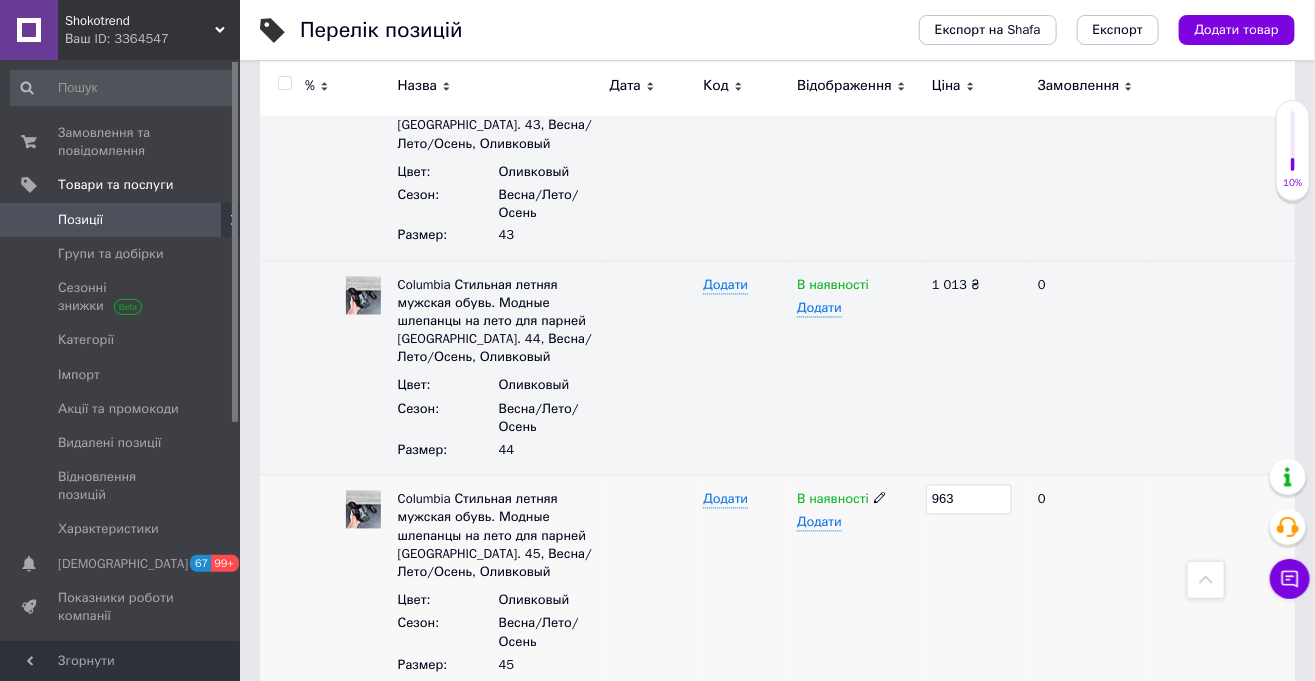drag, startPoint x: 981, startPoint y: 495, endPoint x: 914, endPoint y: 488, distance: 67.36468 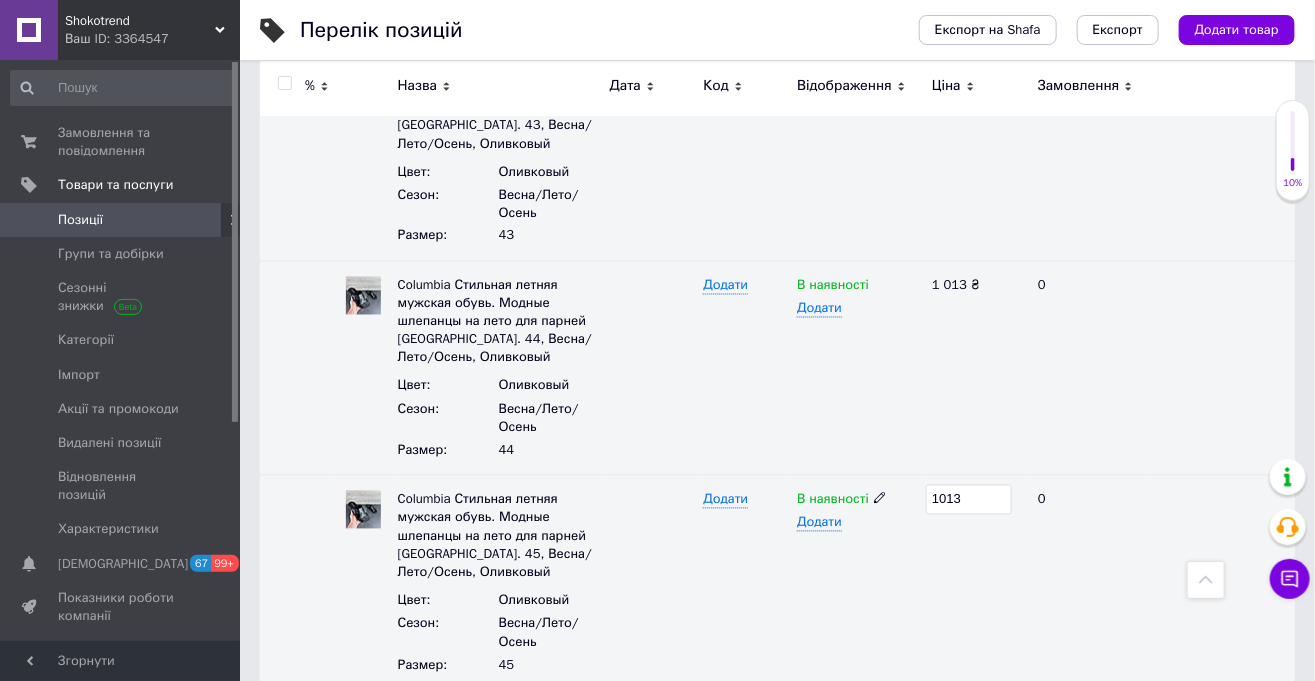 click on "1013" at bounding box center (976, 583) 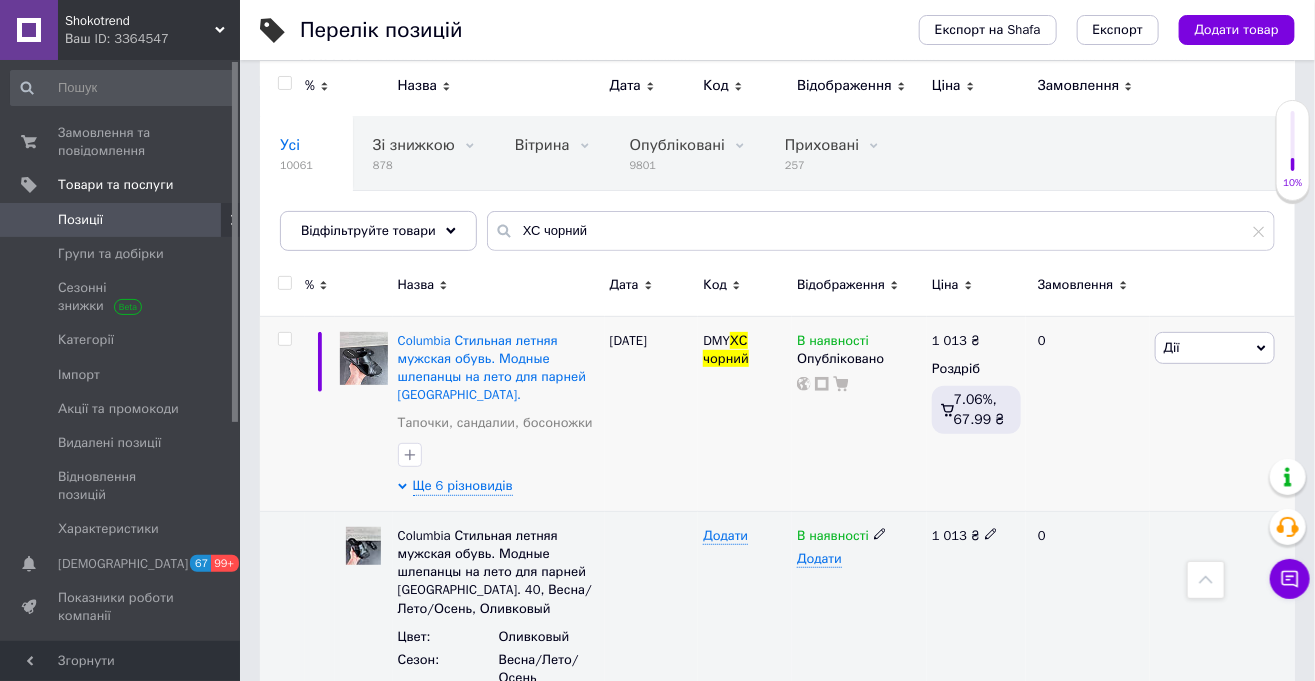 scroll, scrollTop: 121, scrollLeft: 0, axis: vertical 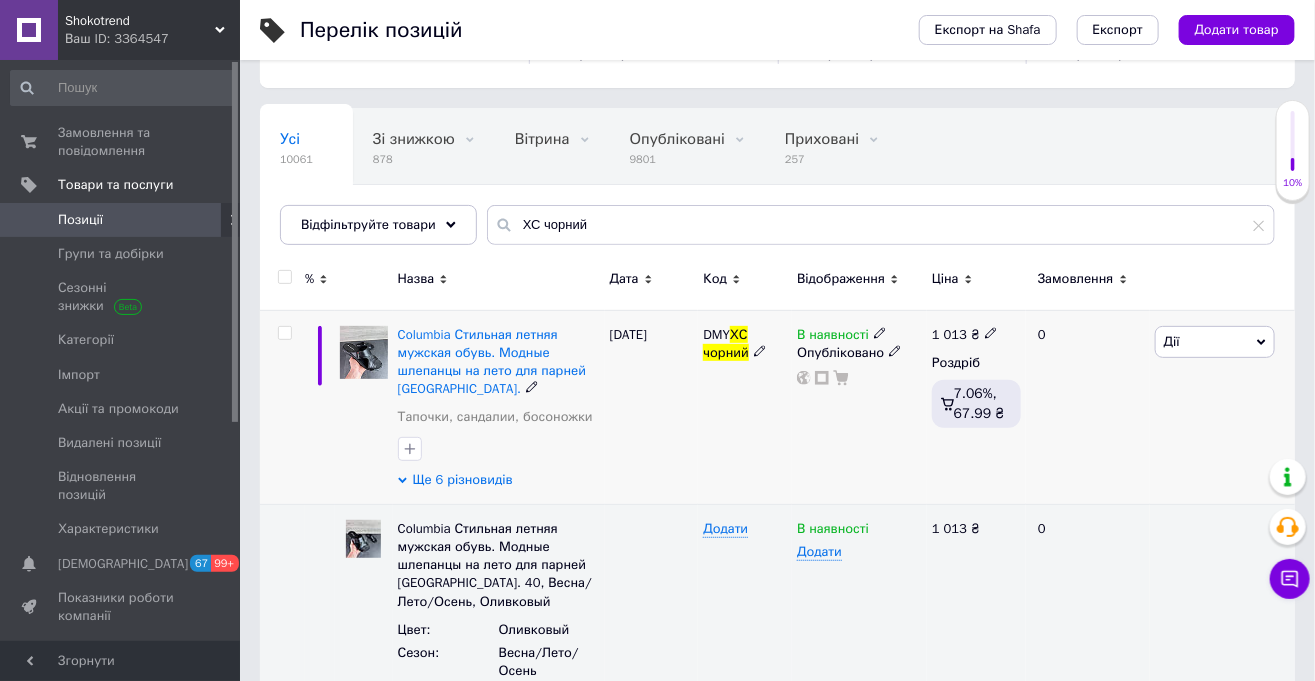 click on "Ще 6 різновидів" at bounding box center [463, 480] 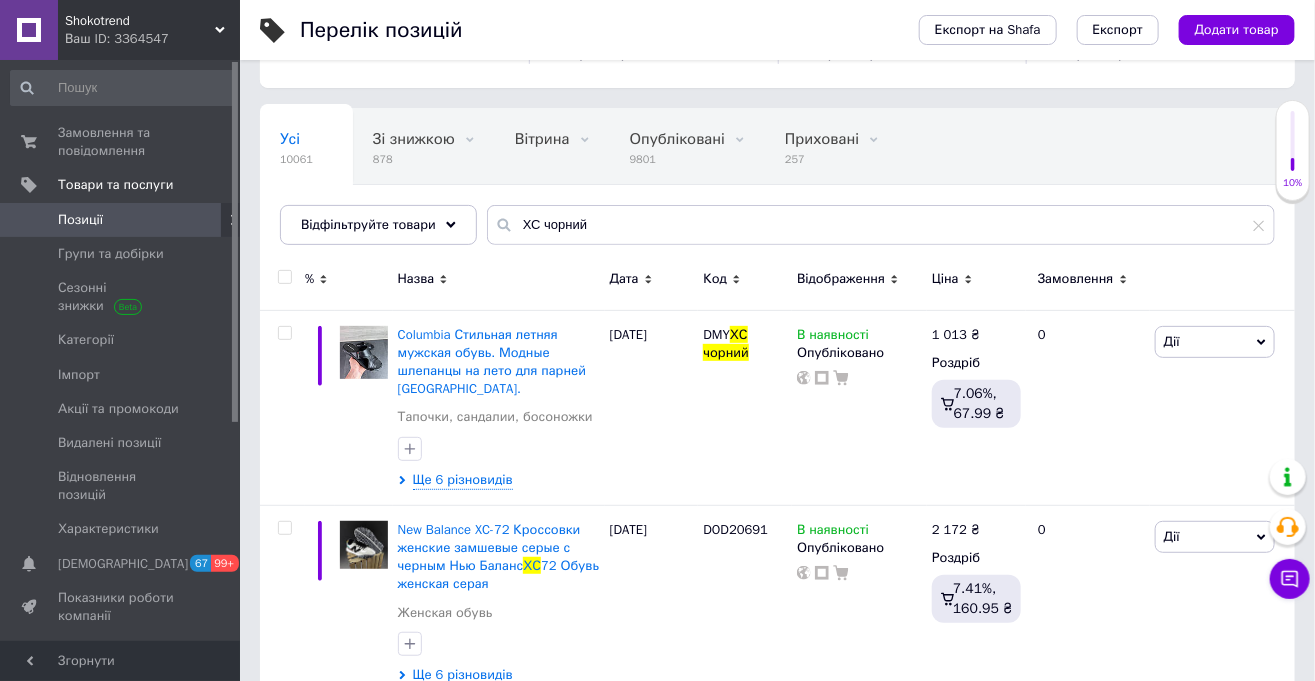 click on "Позиції" at bounding box center (80, 220) 